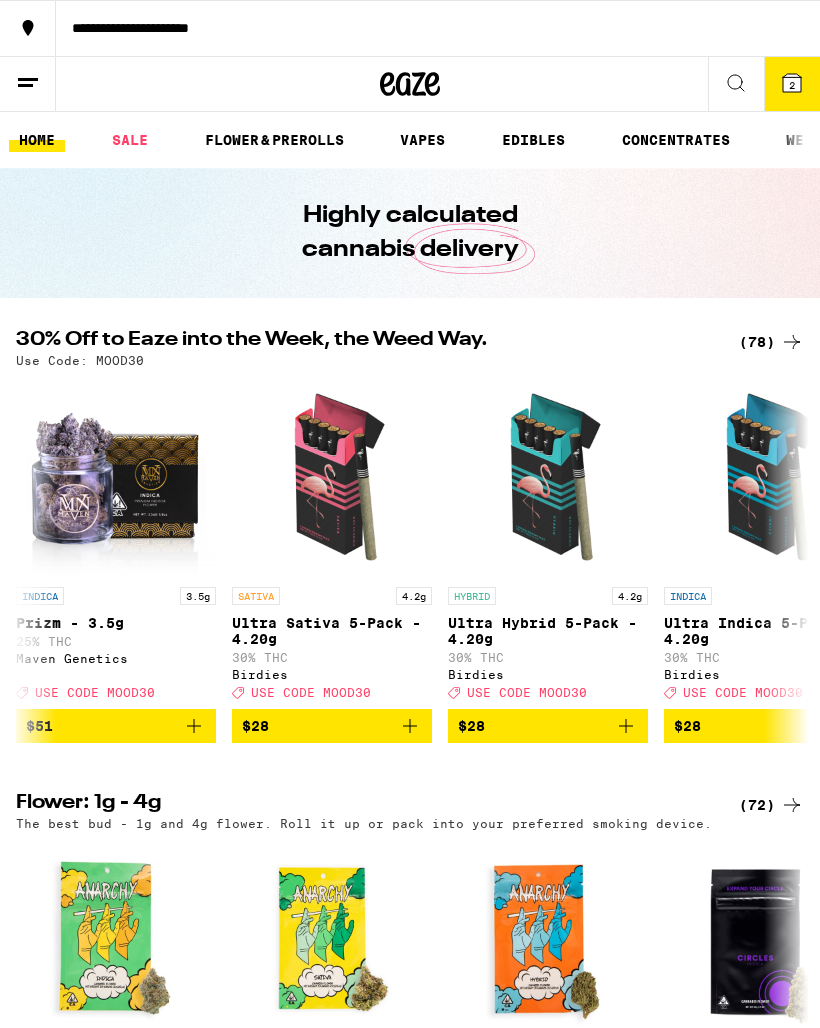 scroll, scrollTop: 0, scrollLeft: 0, axis: both 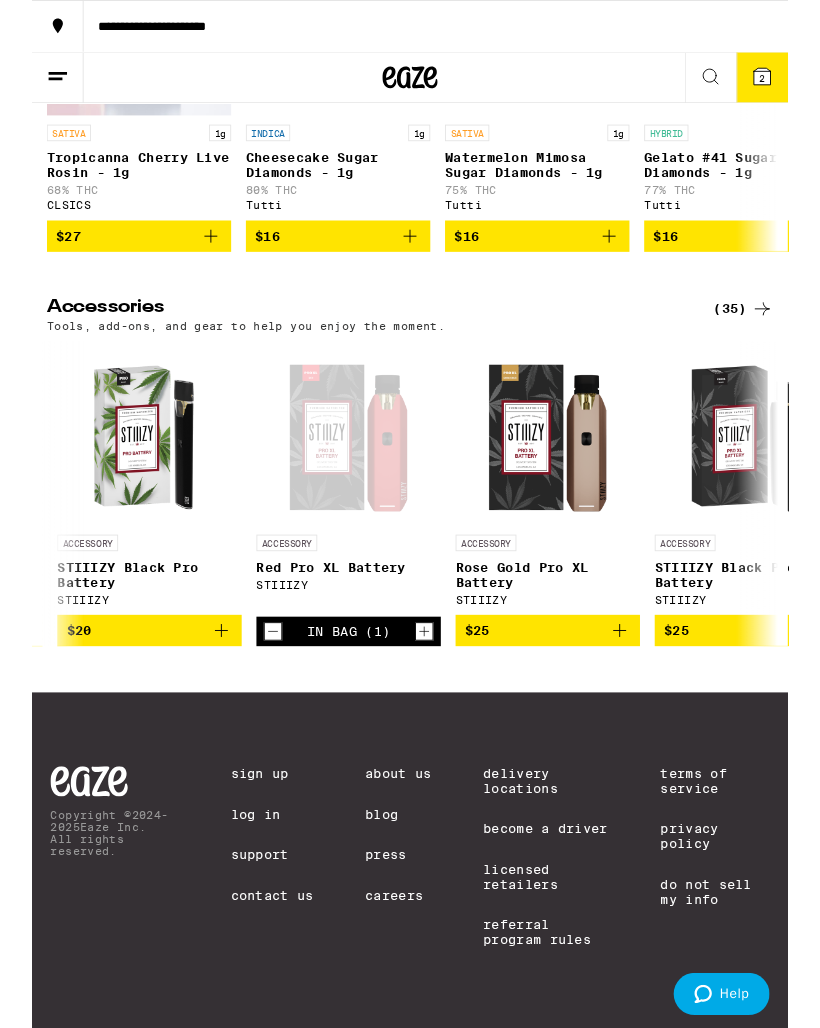 click 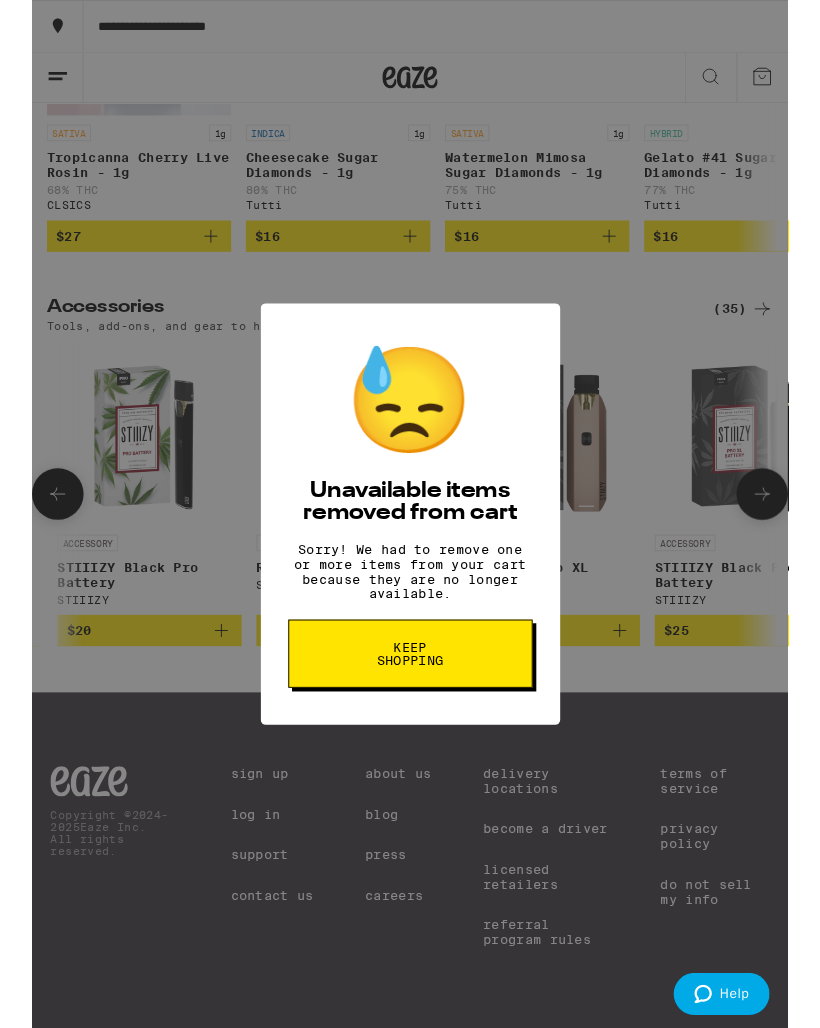 click on "Keep Shopping" at bounding box center [410, 709] 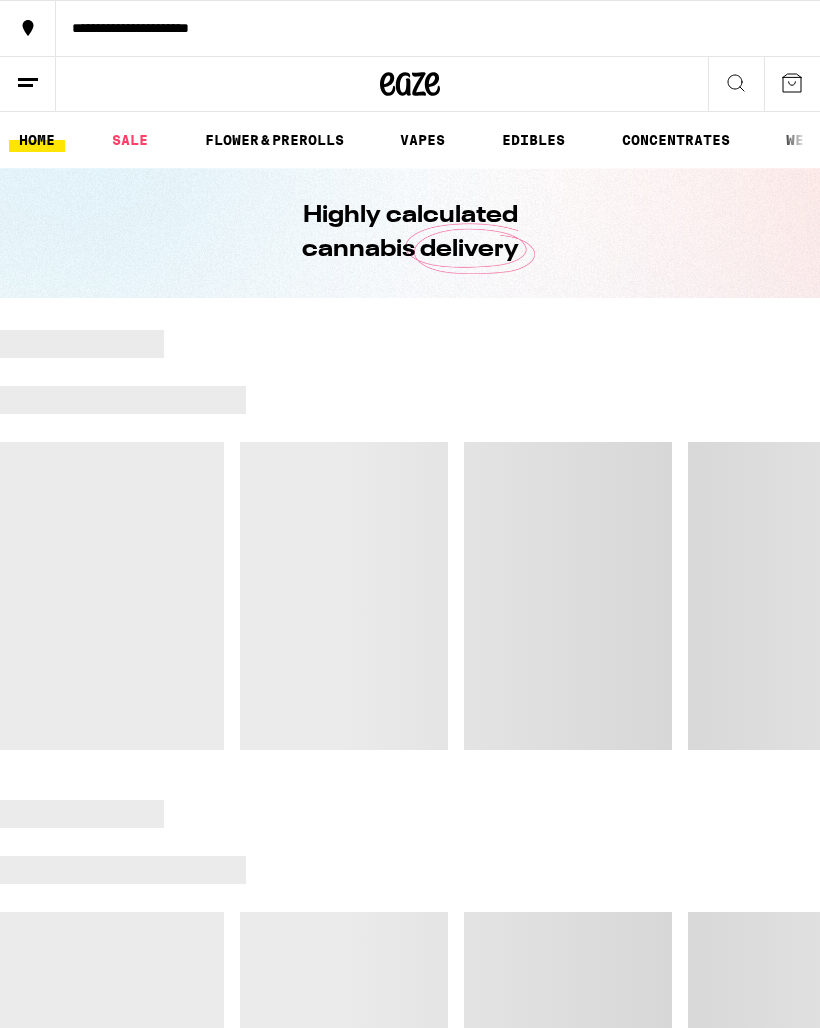 scroll, scrollTop: 0, scrollLeft: 0, axis: both 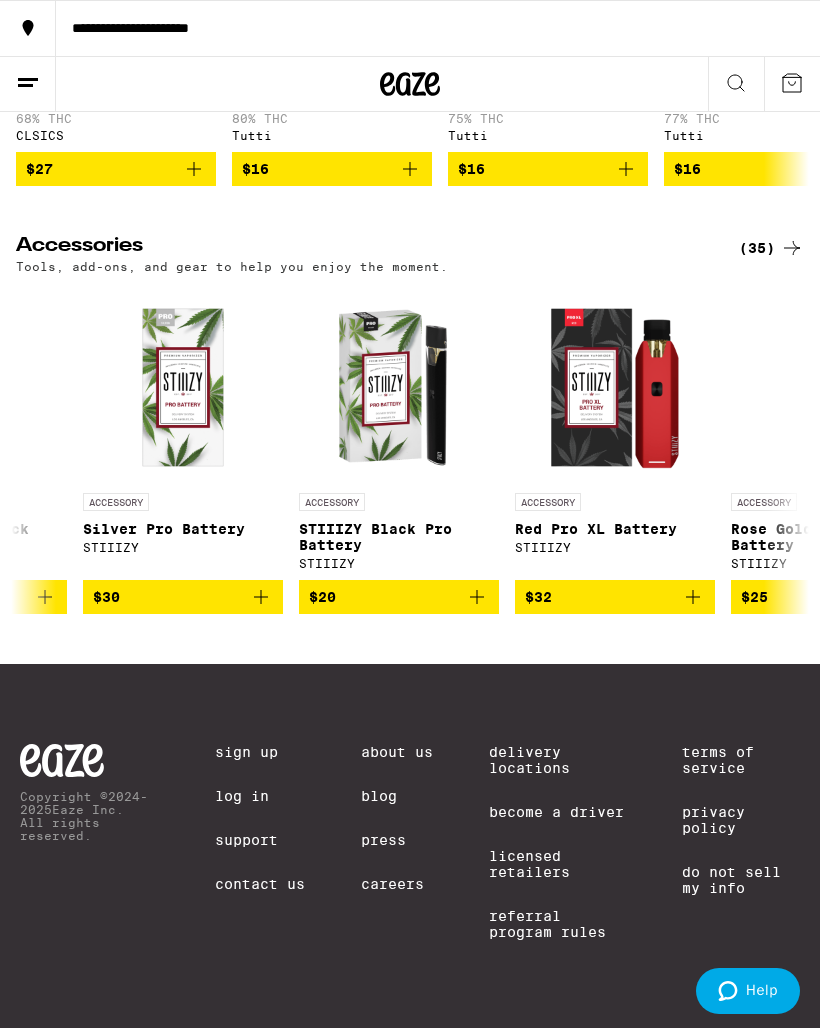 click 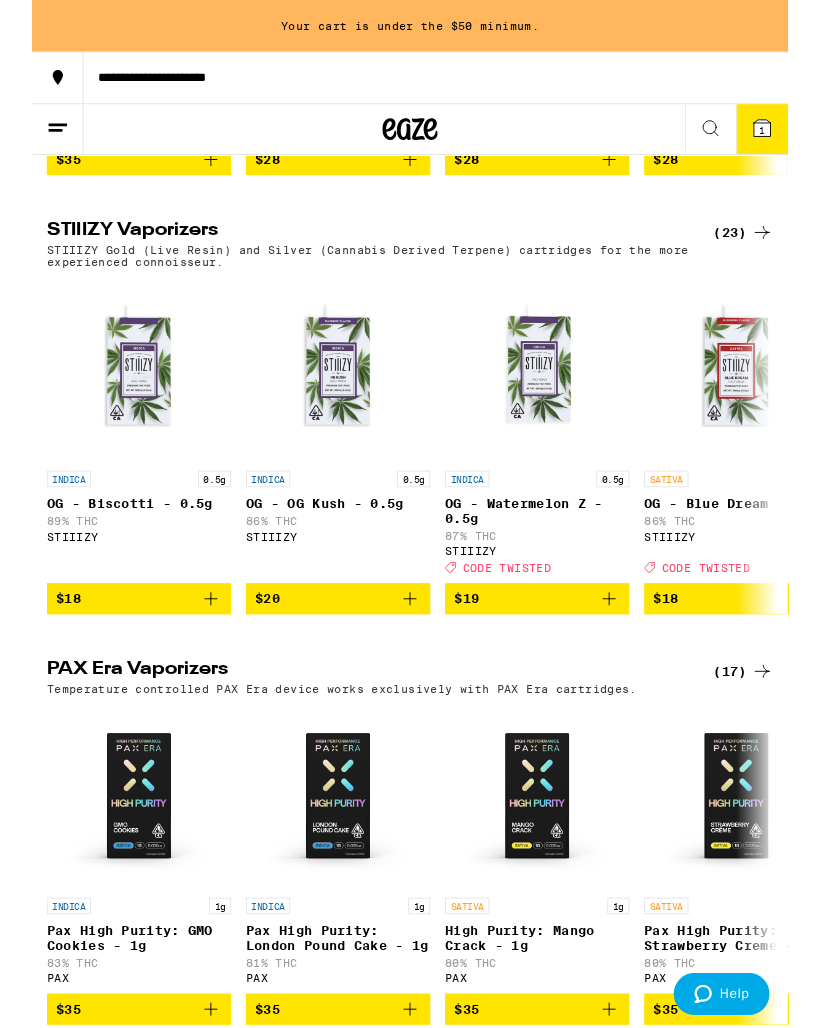 scroll, scrollTop: 2407, scrollLeft: 0, axis: vertical 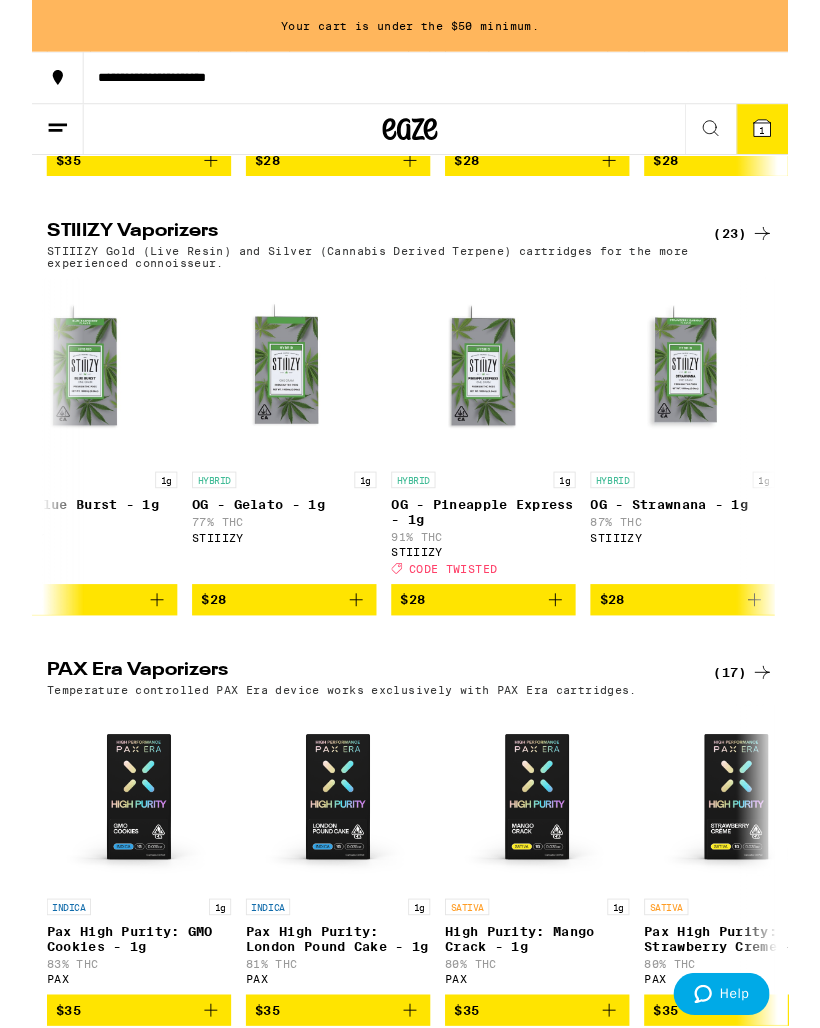 click 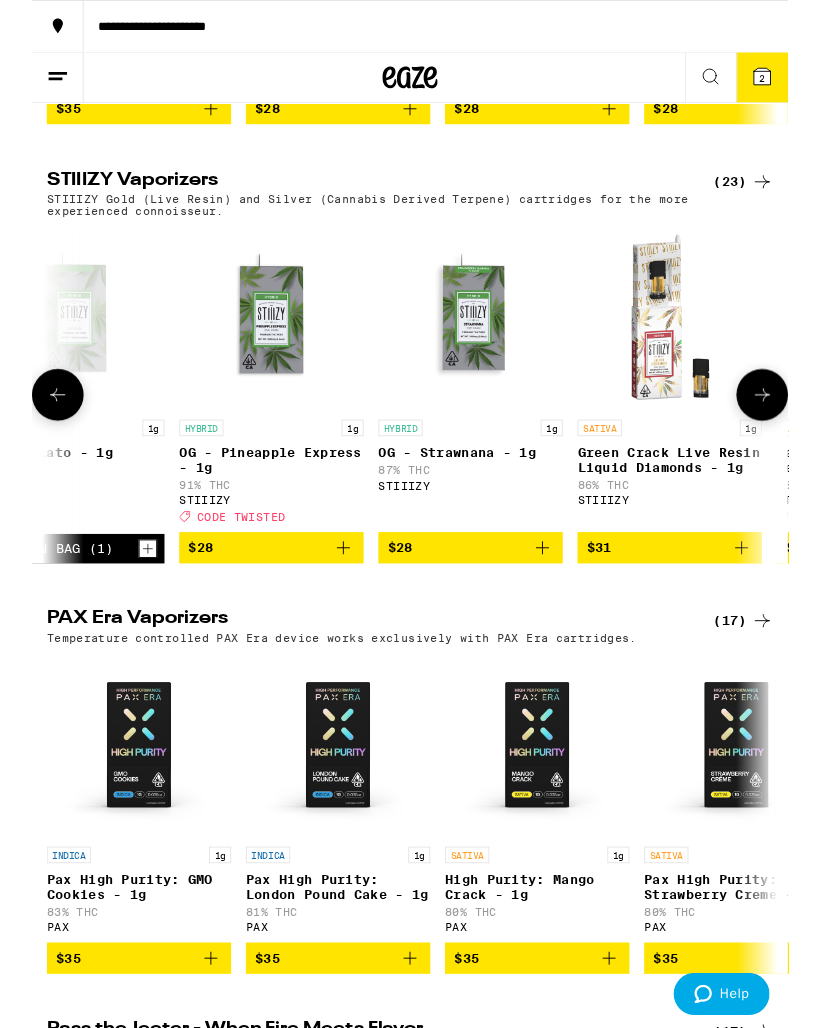 scroll, scrollTop: 0, scrollLeft: 3512, axis: horizontal 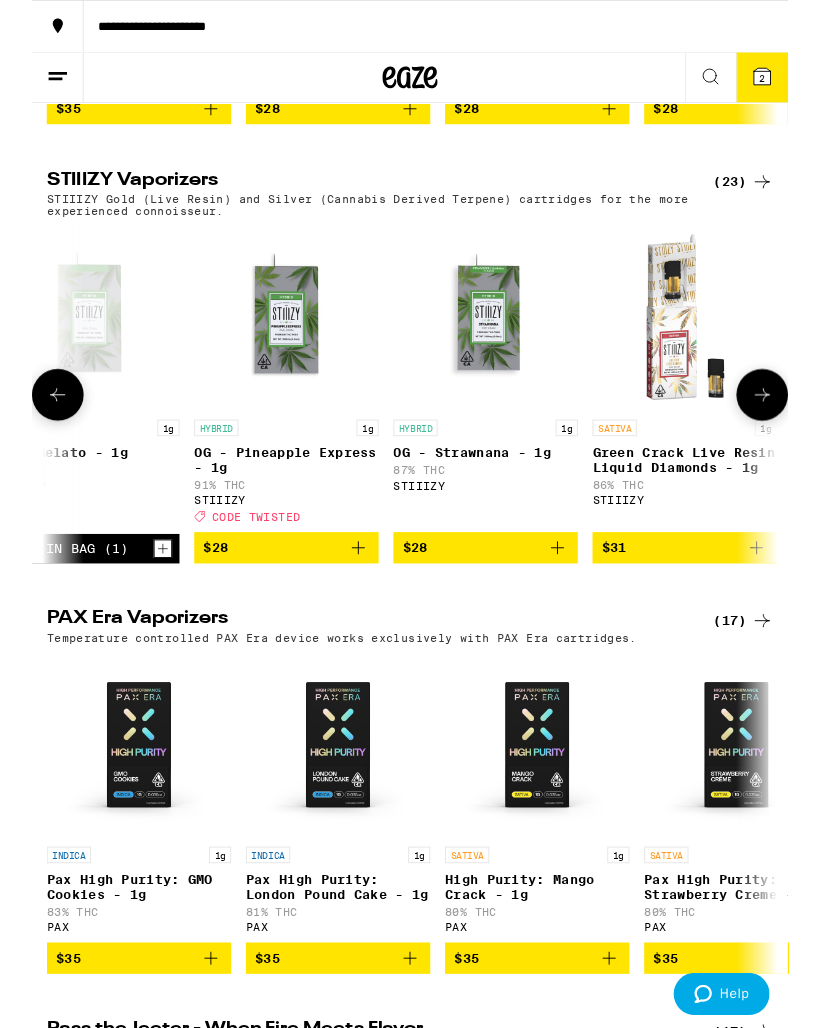 click on "$28" at bounding box center (276, 594) 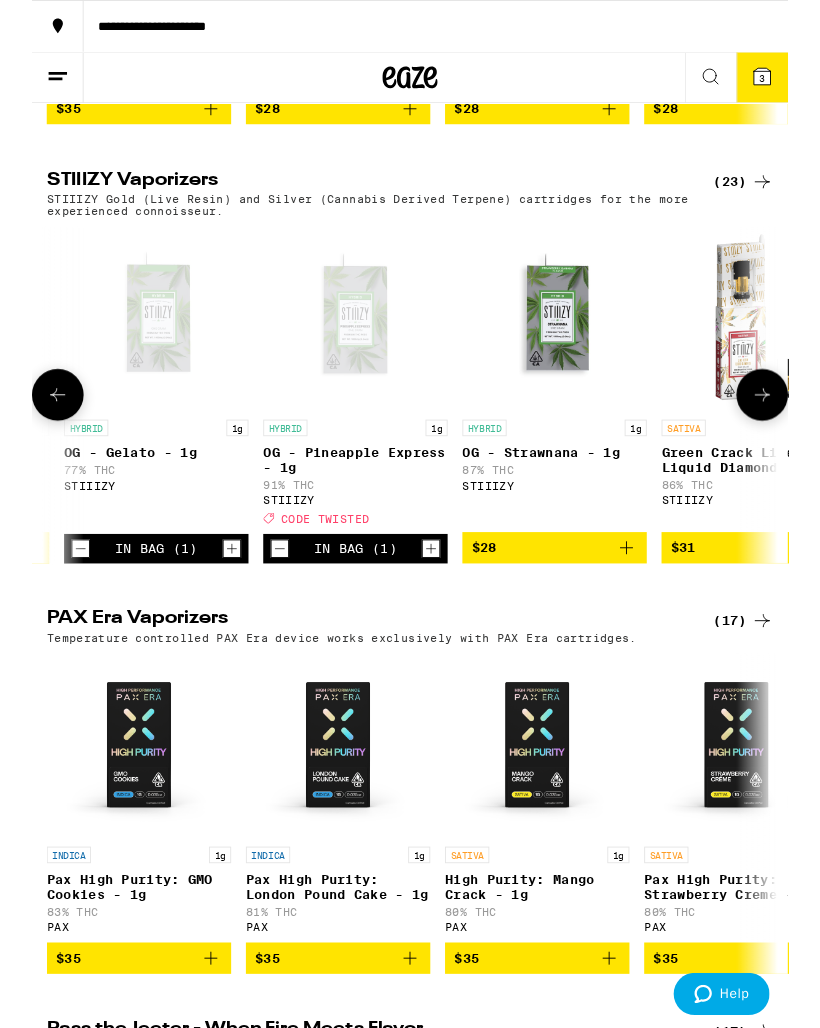 scroll, scrollTop: 0, scrollLeft: 3391, axis: horizontal 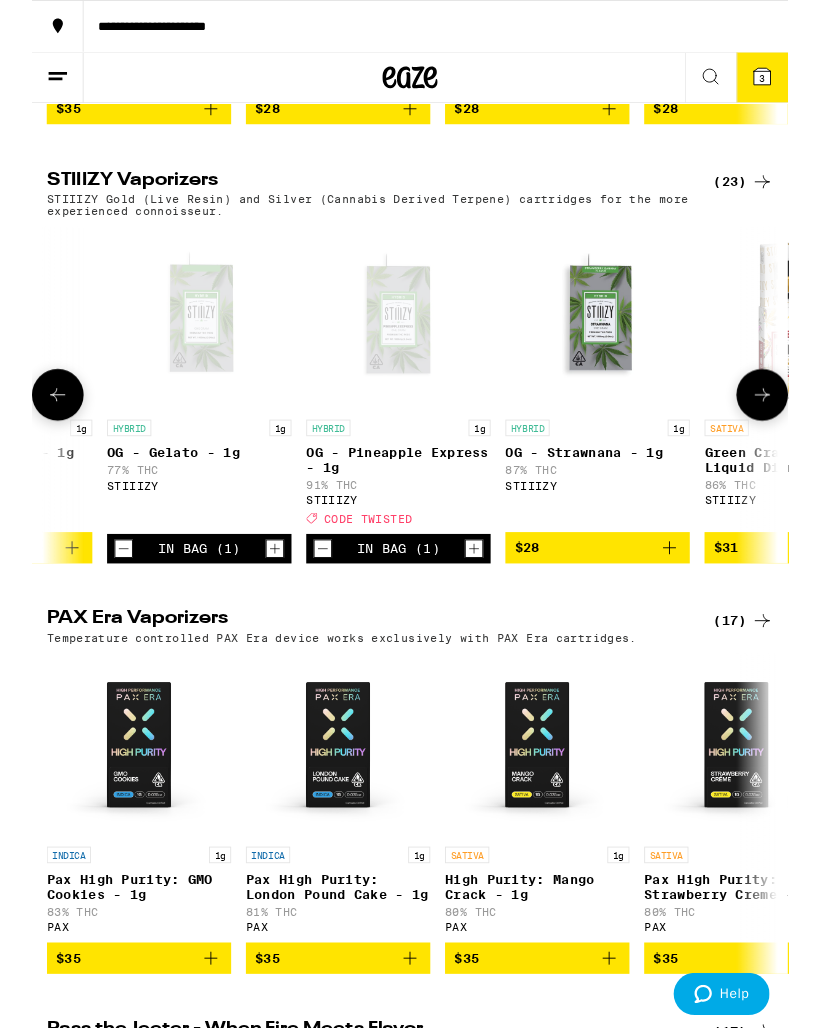 click 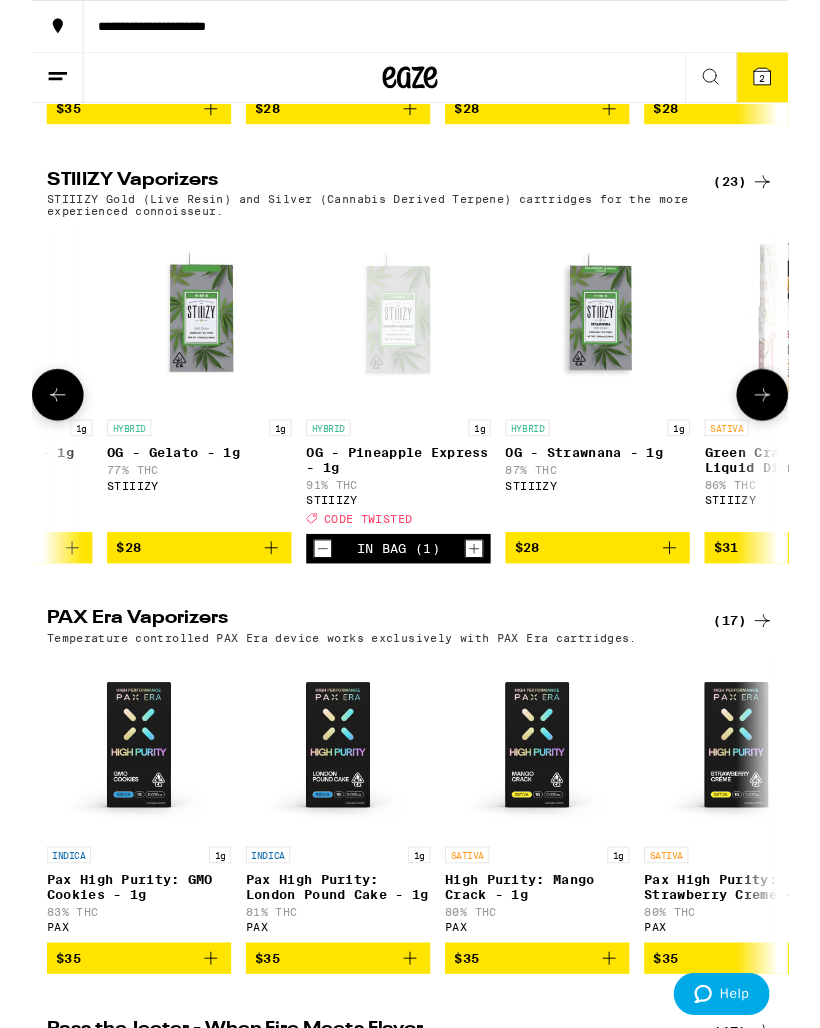 click on "2" at bounding box center [792, 84] 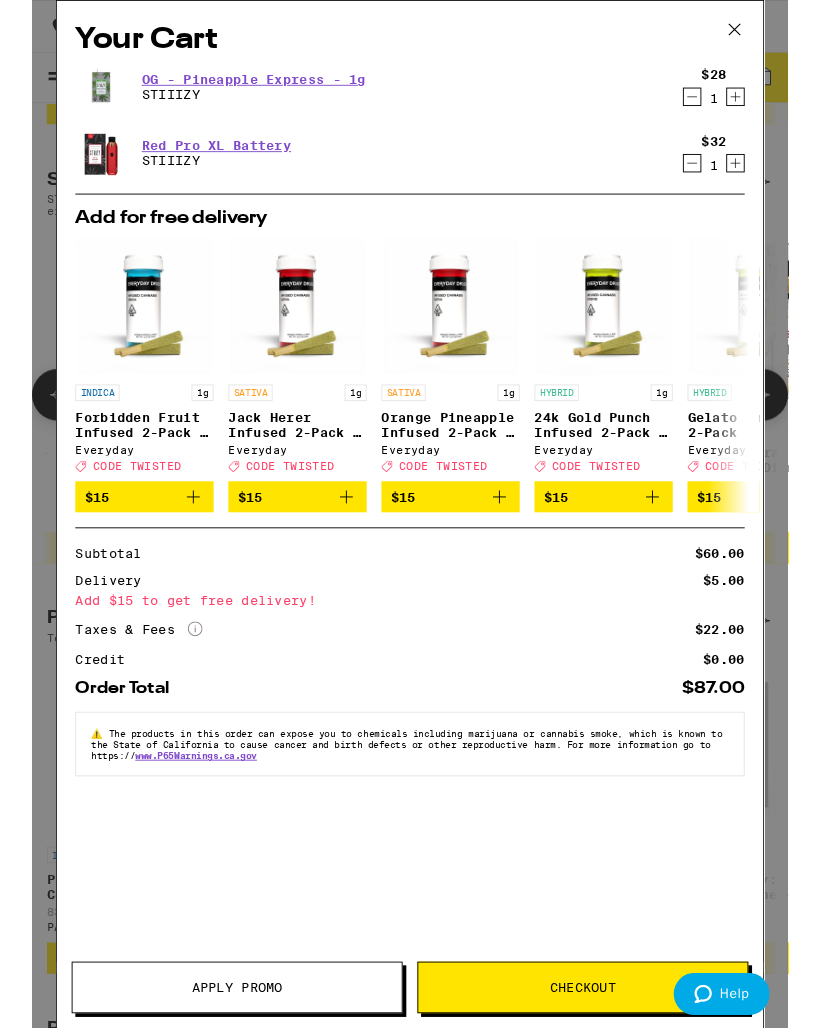 click 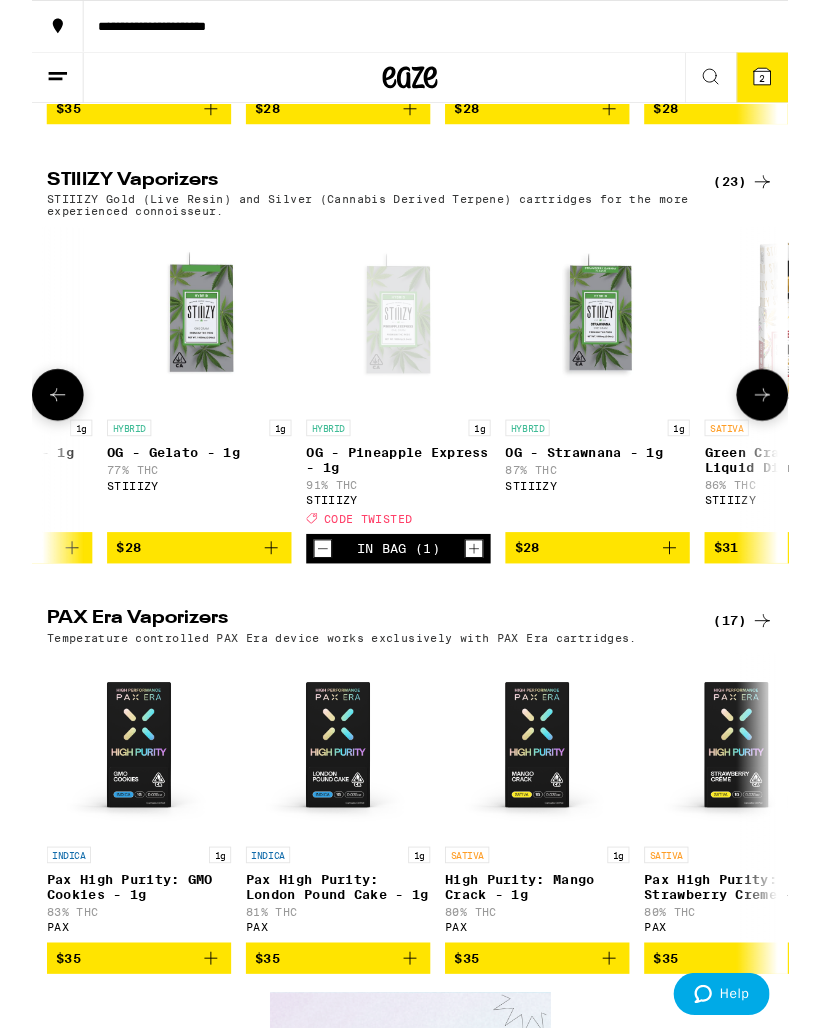 scroll, scrollTop: 0, scrollLeft: 0, axis: both 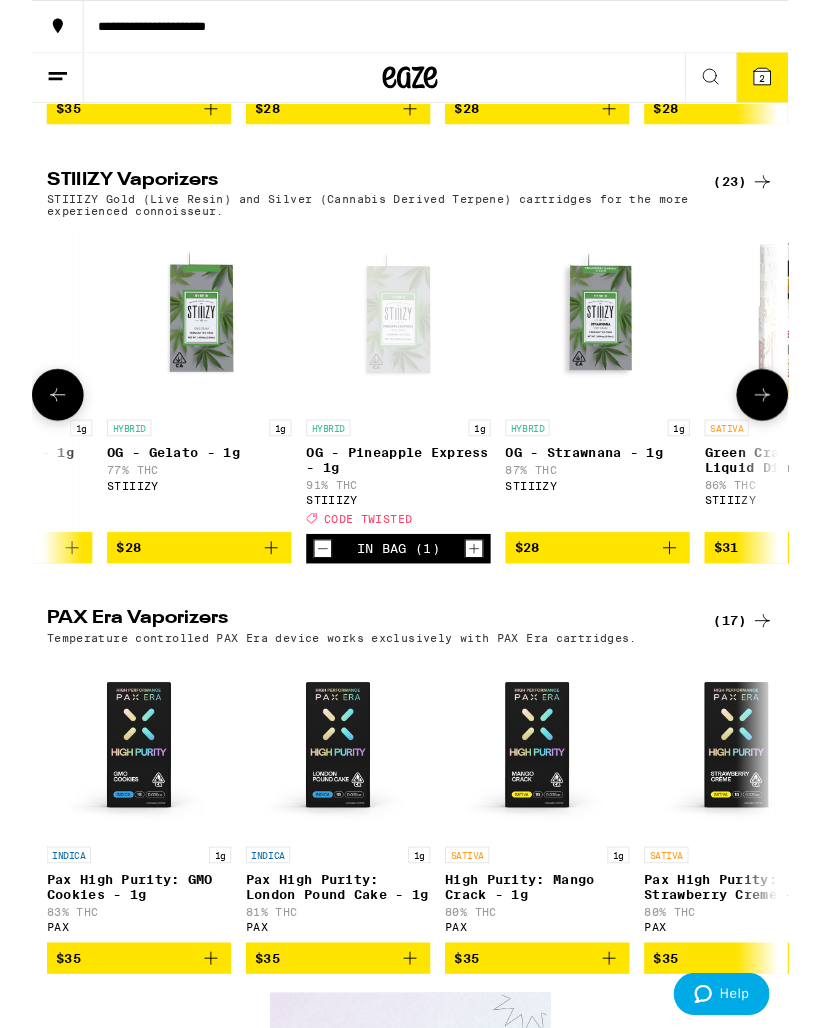 click on "$28" at bounding box center (181, 594) 